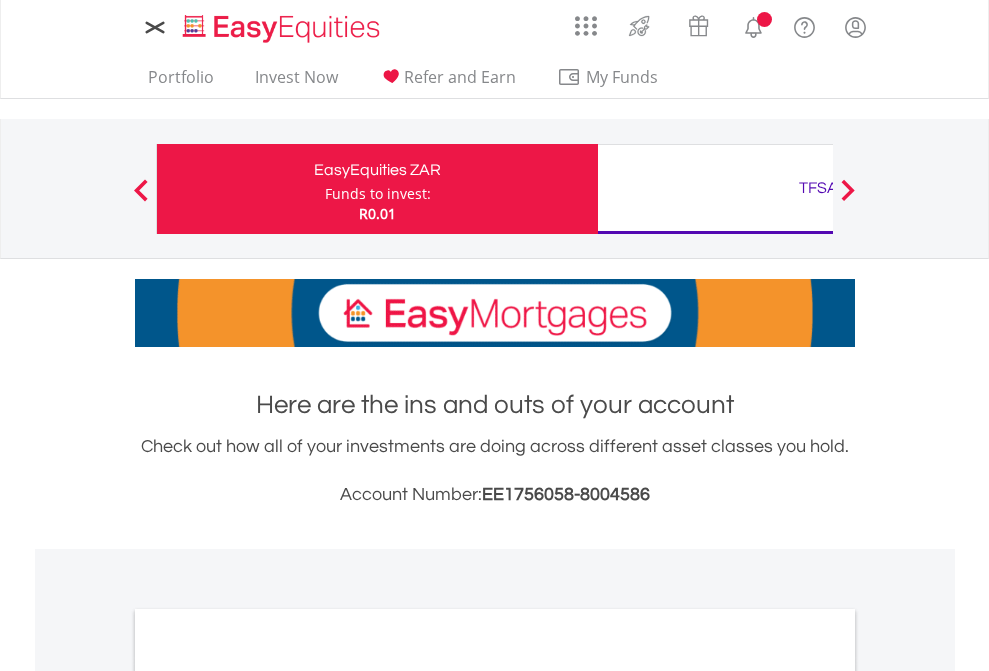 scroll, scrollTop: 0, scrollLeft: 0, axis: both 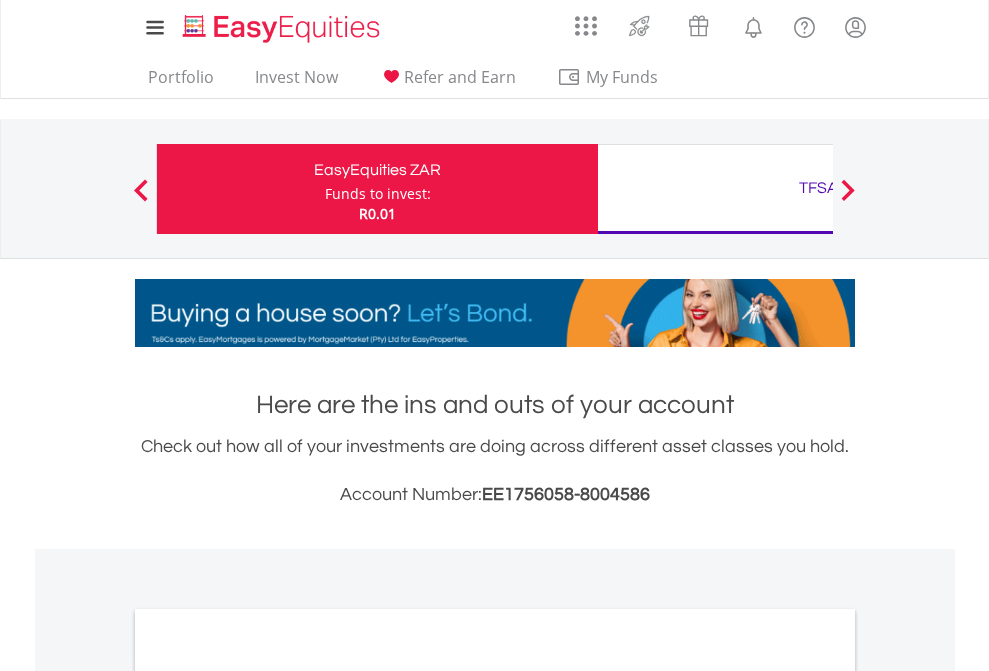 click on "Funds to invest:" at bounding box center [378, 194] 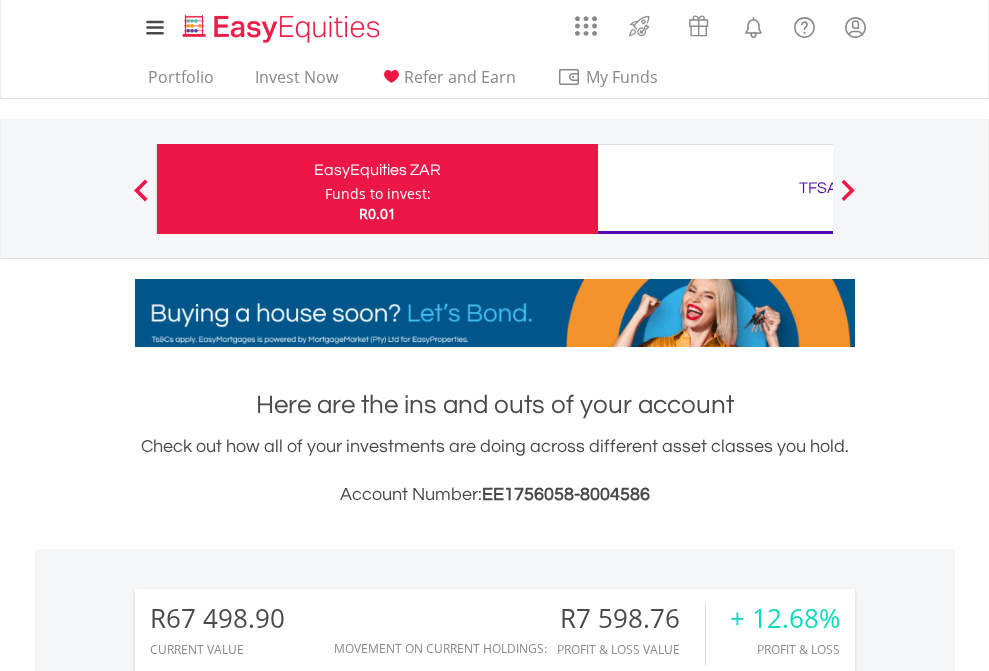 scroll, scrollTop: 999808, scrollLeft: 999687, axis: both 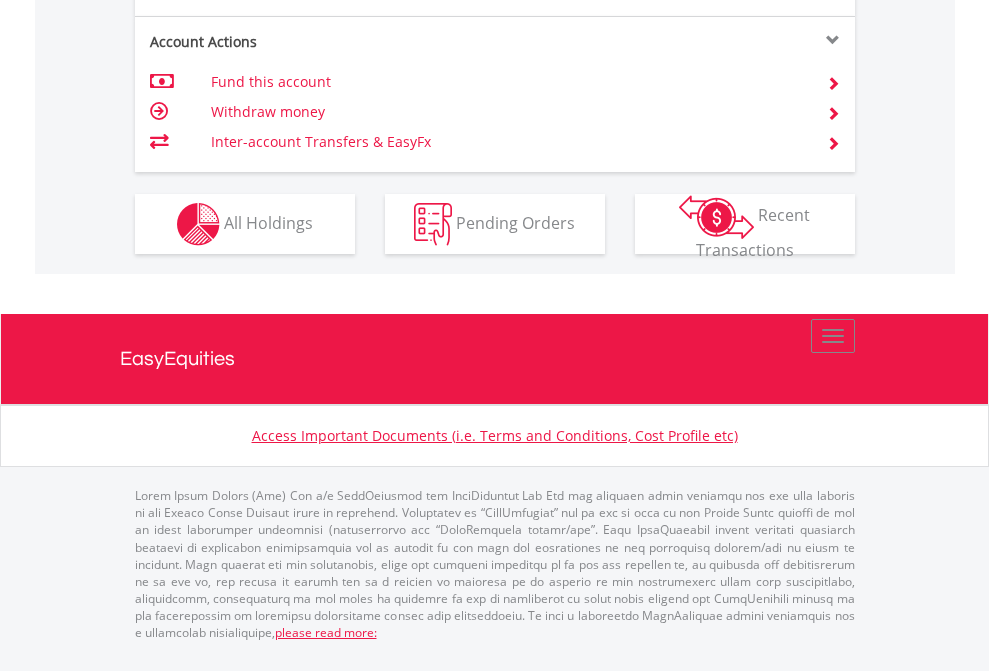 click on "Investment types" at bounding box center [706, -337] 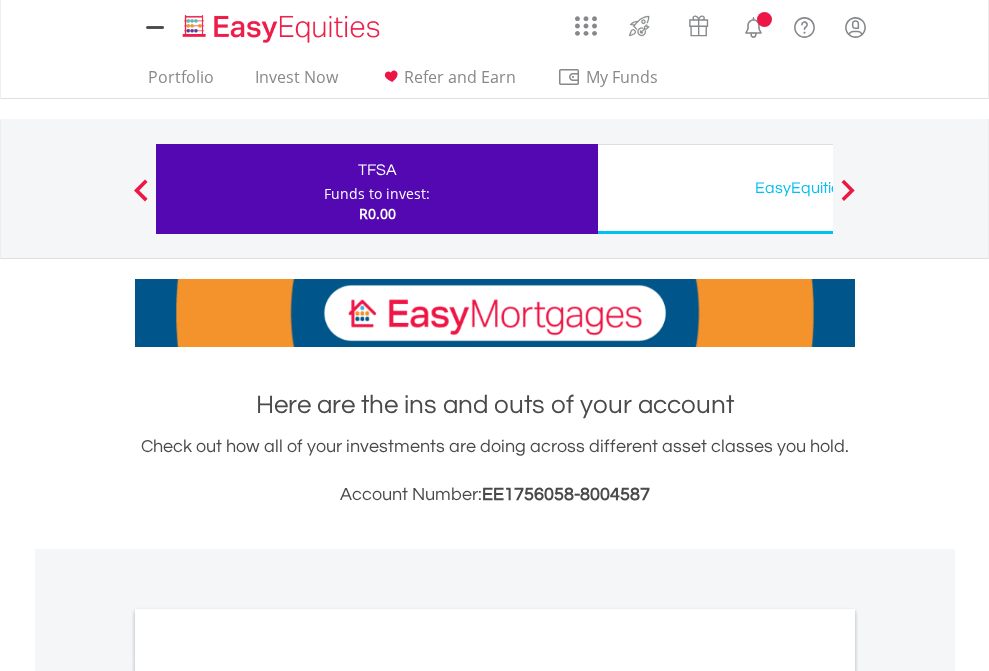 scroll, scrollTop: 0, scrollLeft: 0, axis: both 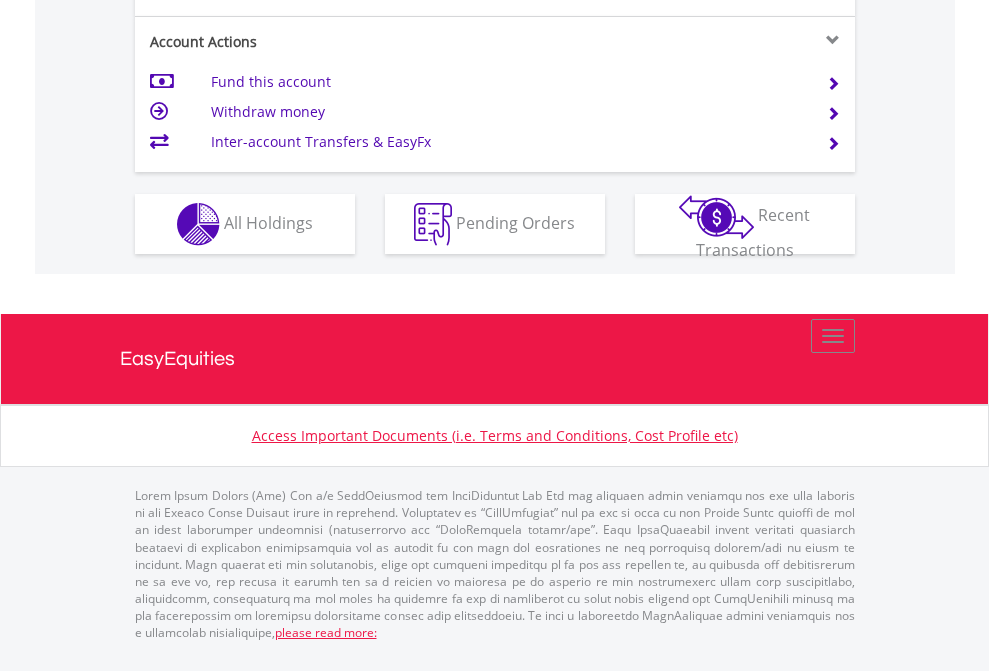 click on "Investment types" at bounding box center [706, -337] 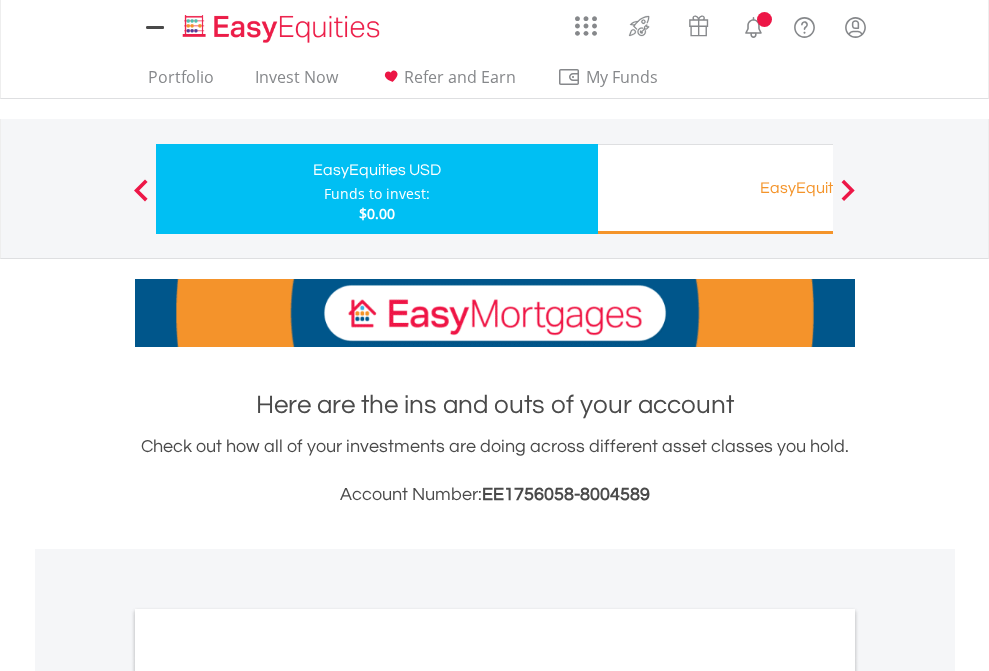 scroll, scrollTop: 0, scrollLeft: 0, axis: both 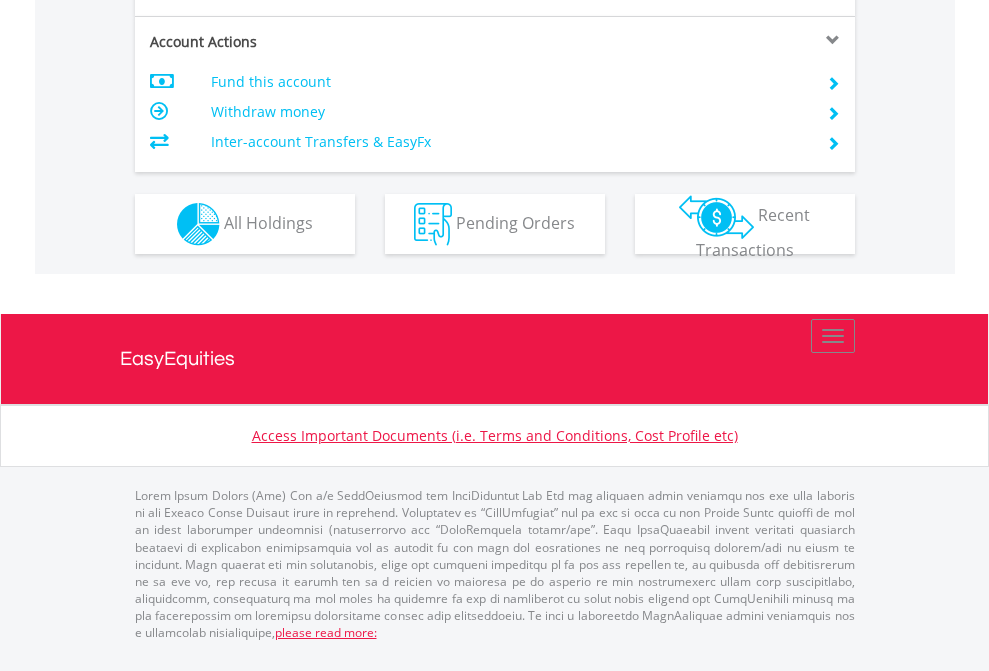 click on "Investment types" at bounding box center [706, -337] 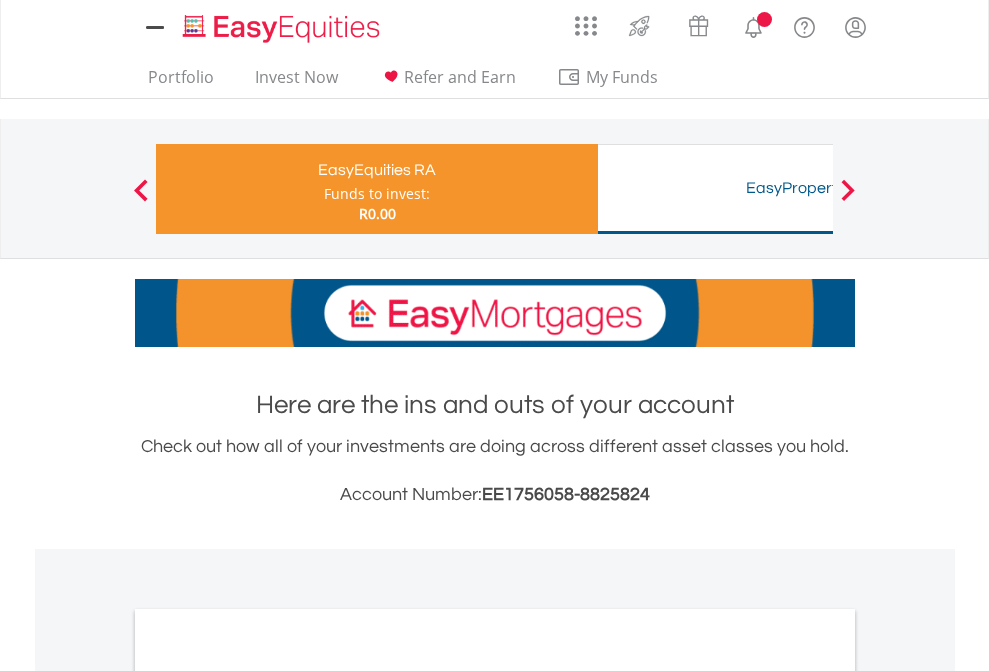 scroll, scrollTop: 0, scrollLeft: 0, axis: both 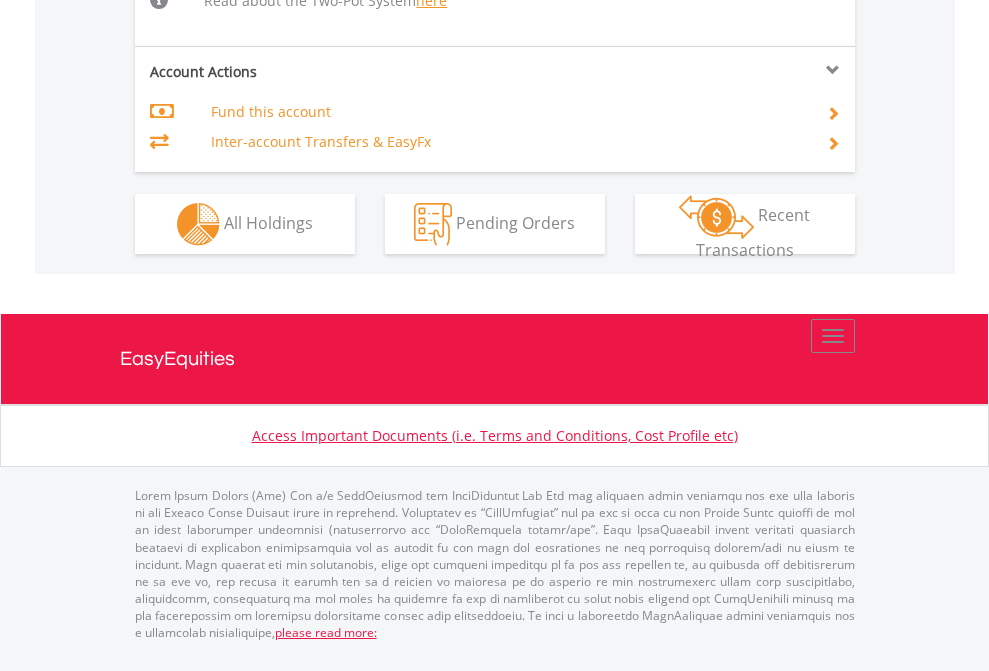 click on "Investment types" at bounding box center (706, -518) 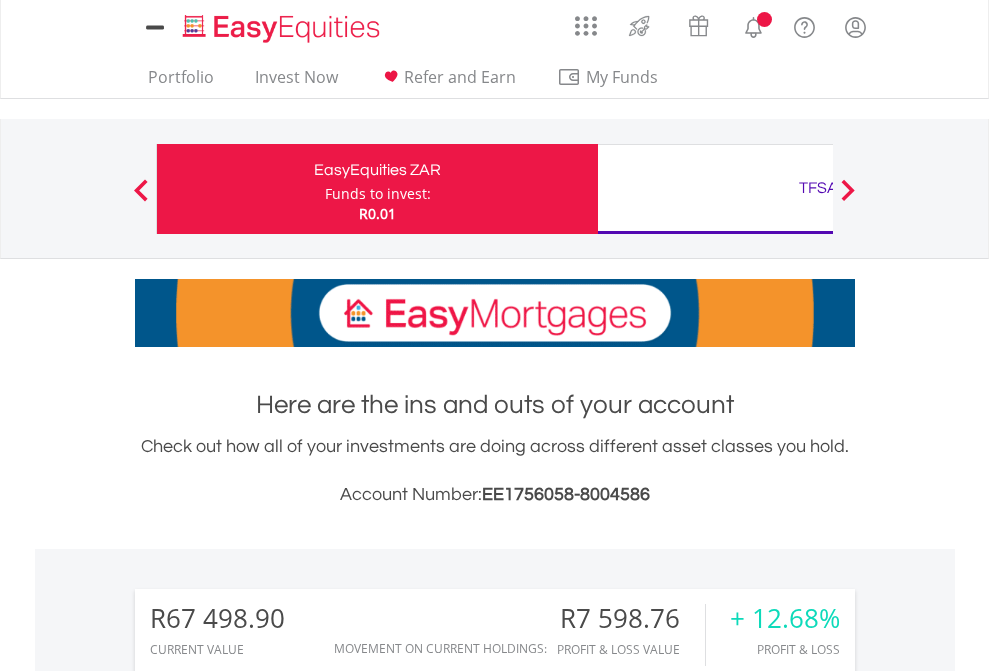 scroll, scrollTop: 0, scrollLeft: 0, axis: both 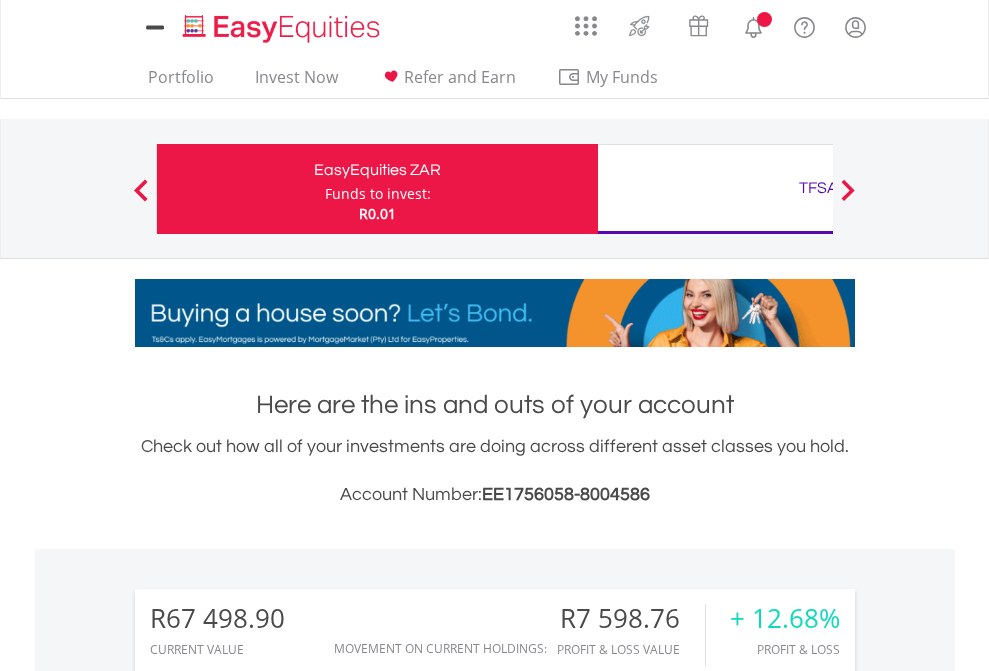 click on "All Holdings" at bounding box center (268, 1506) 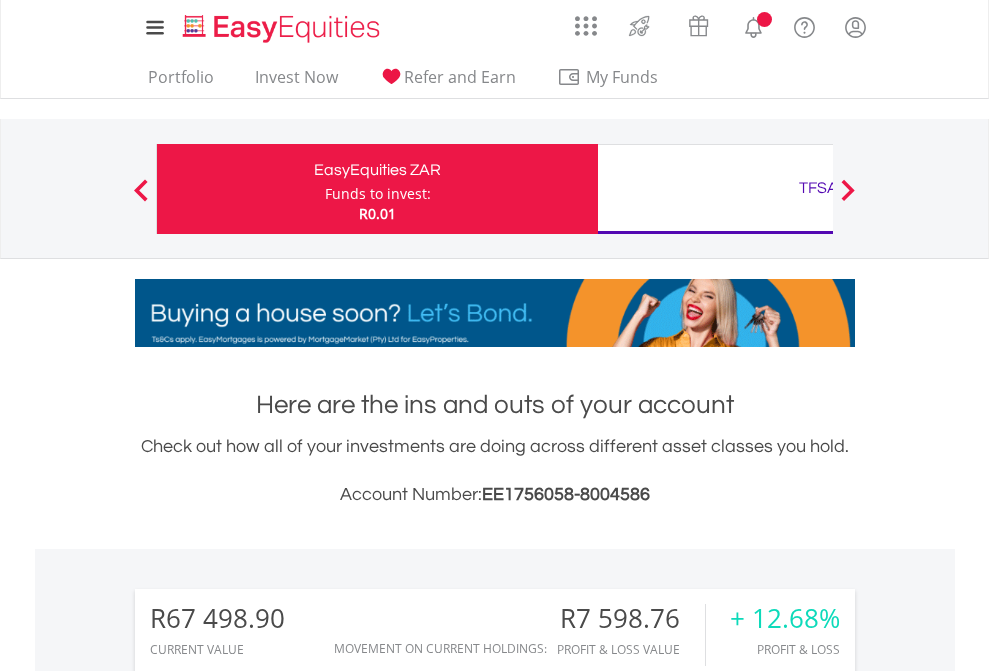 scroll, scrollTop: 1533, scrollLeft: 0, axis: vertical 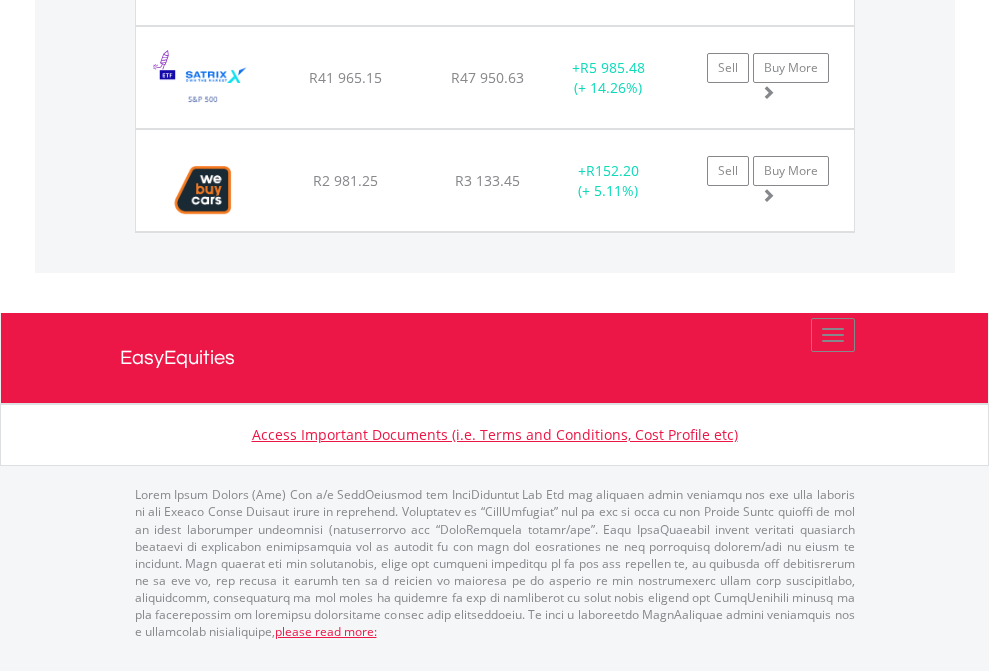 click on "TFSA" at bounding box center [818, -1688] 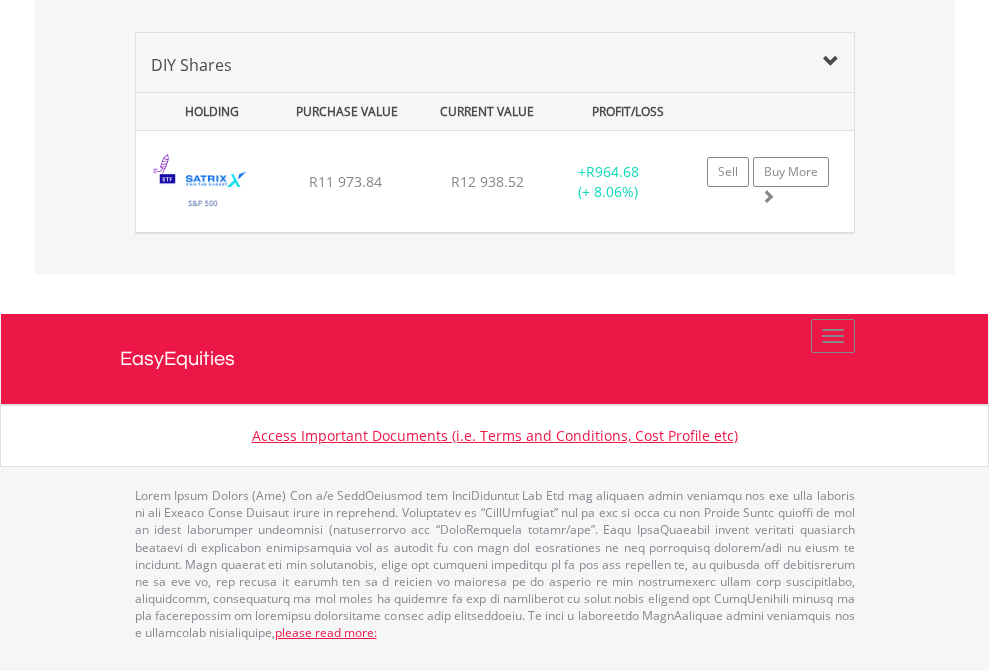 click on "EasyEquities USD" at bounding box center (818, -968) 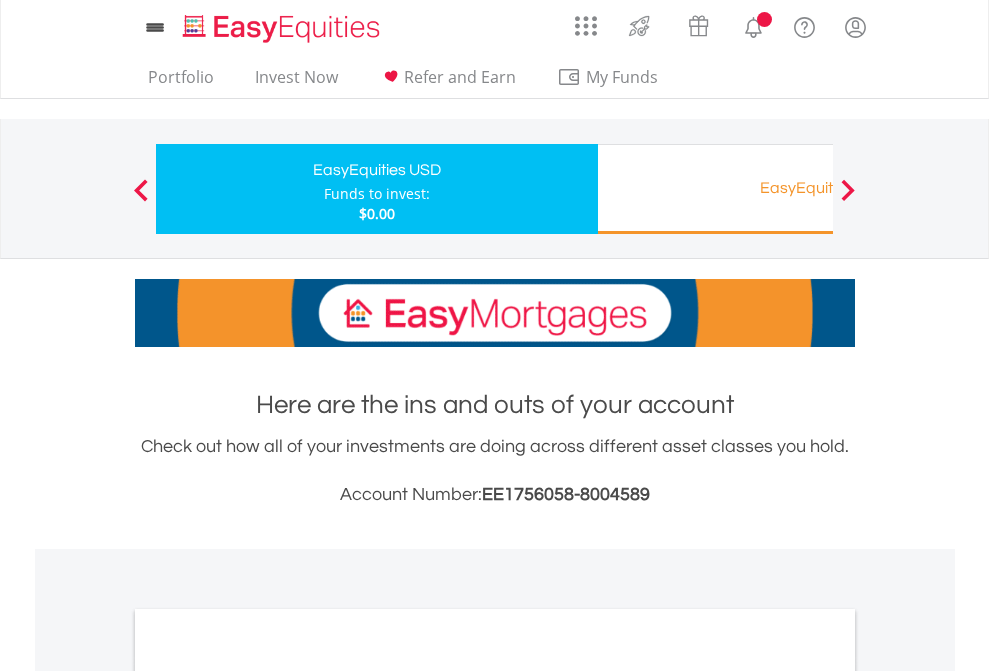 scroll, scrollTop: 1202, scrollLeft: 0, axis: vertical 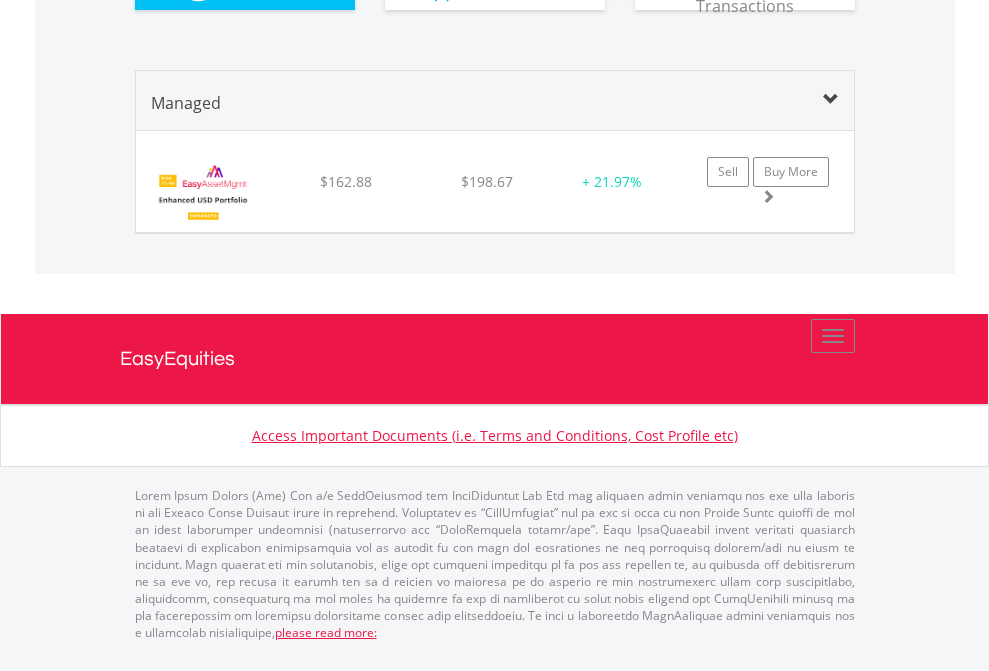 click on "EasyEquities RA" at bounding box center (818, -1300) 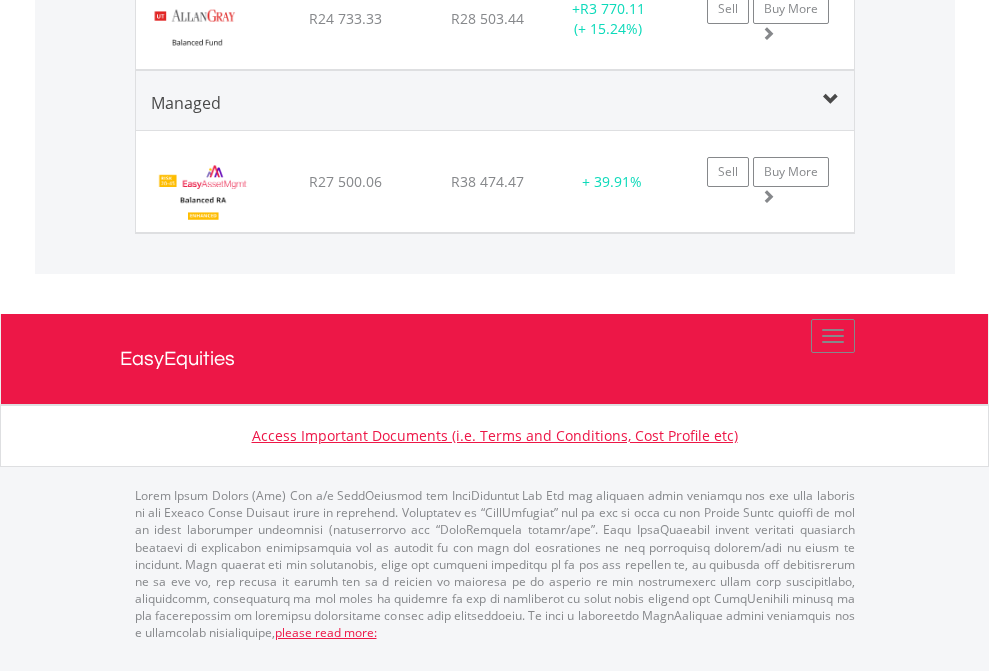 scroll, scrollTop: 1991, scrollLeft: 0, axis: vertical 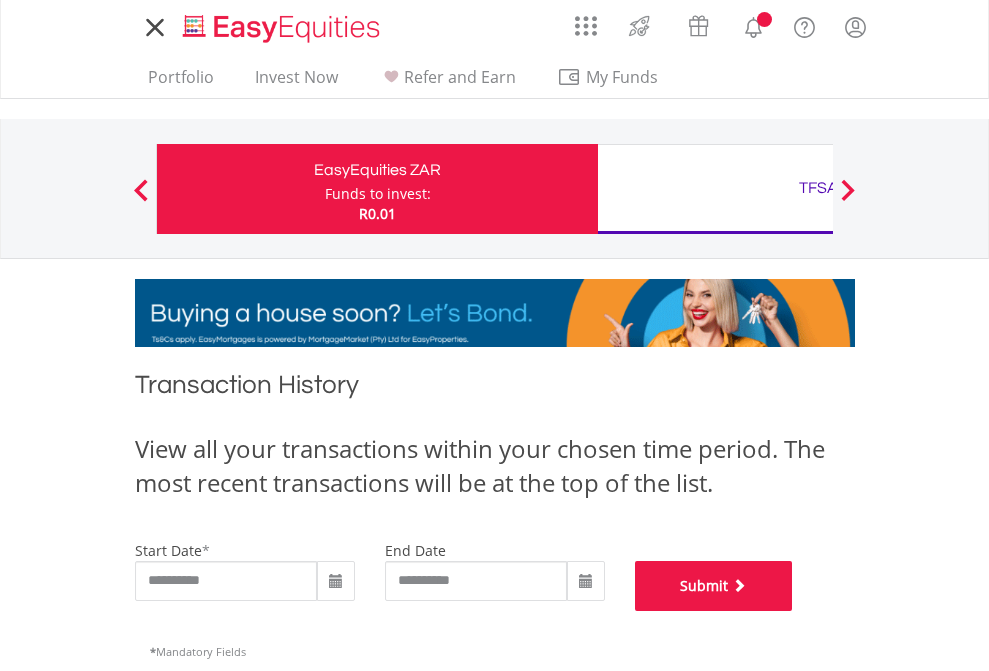 click on "Submit" at bounding box center [714, 586] 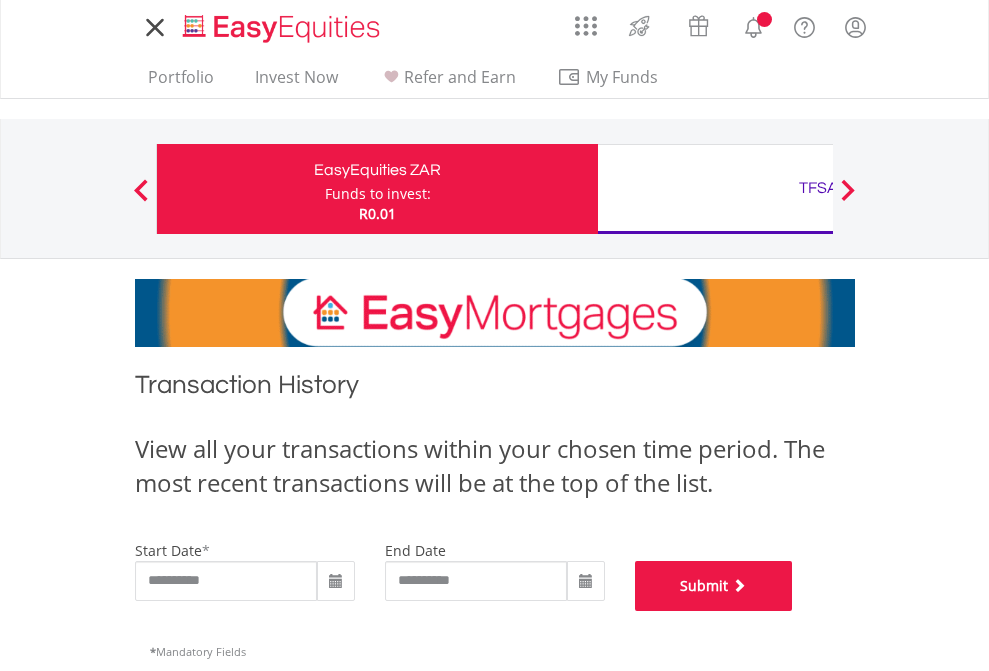 scroll, scrollTop: 811, scrollLeft: 0, axis: vertical 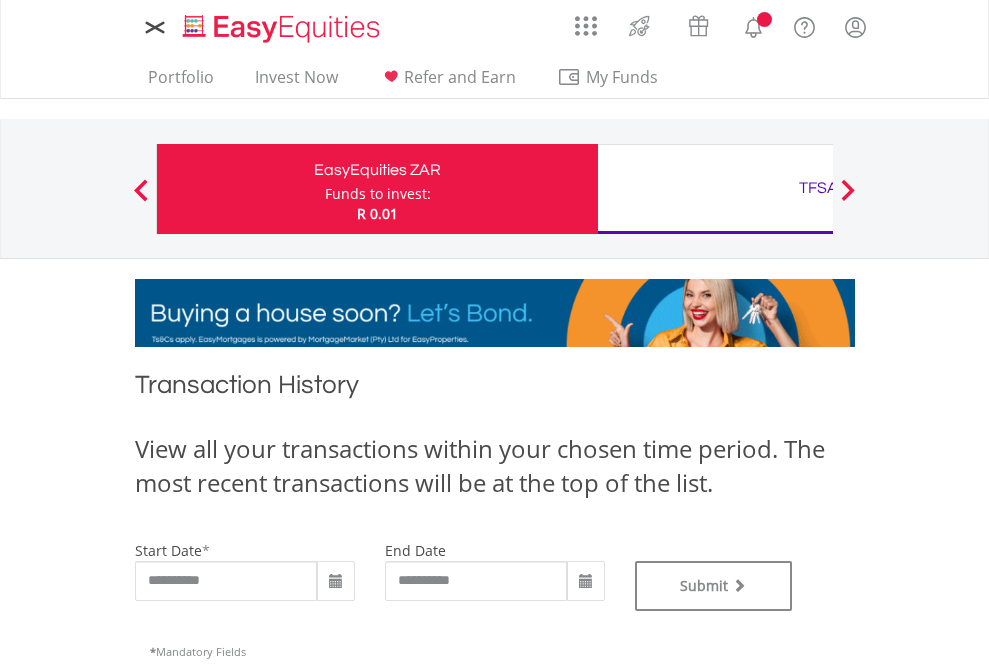 click on "TFSA" at bounding box center [818, 188] 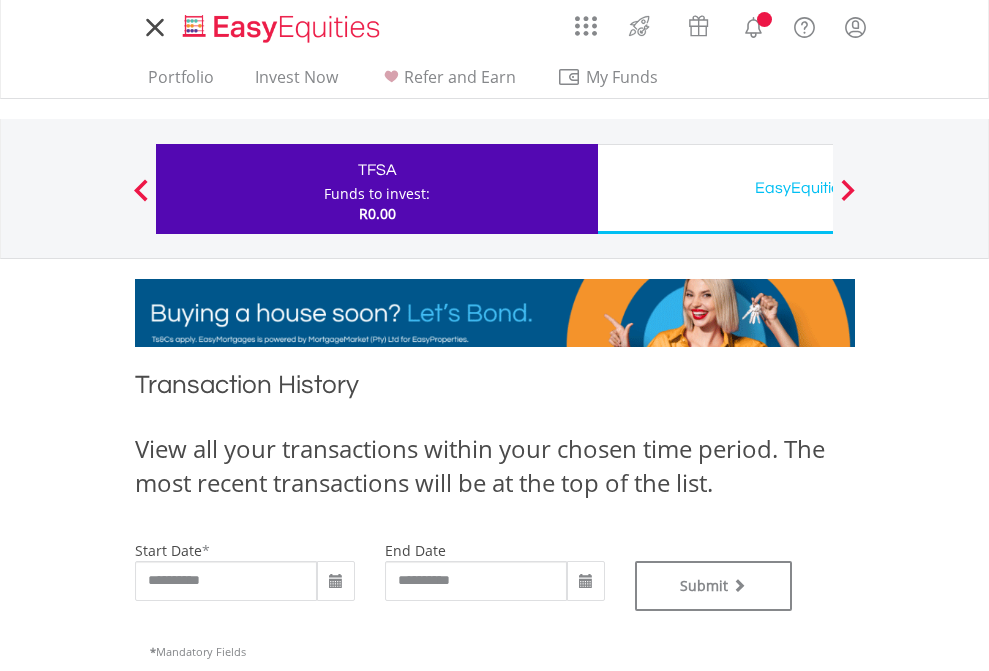 scroll, scrollTop: 0, scrollLeft: 0, axis: both 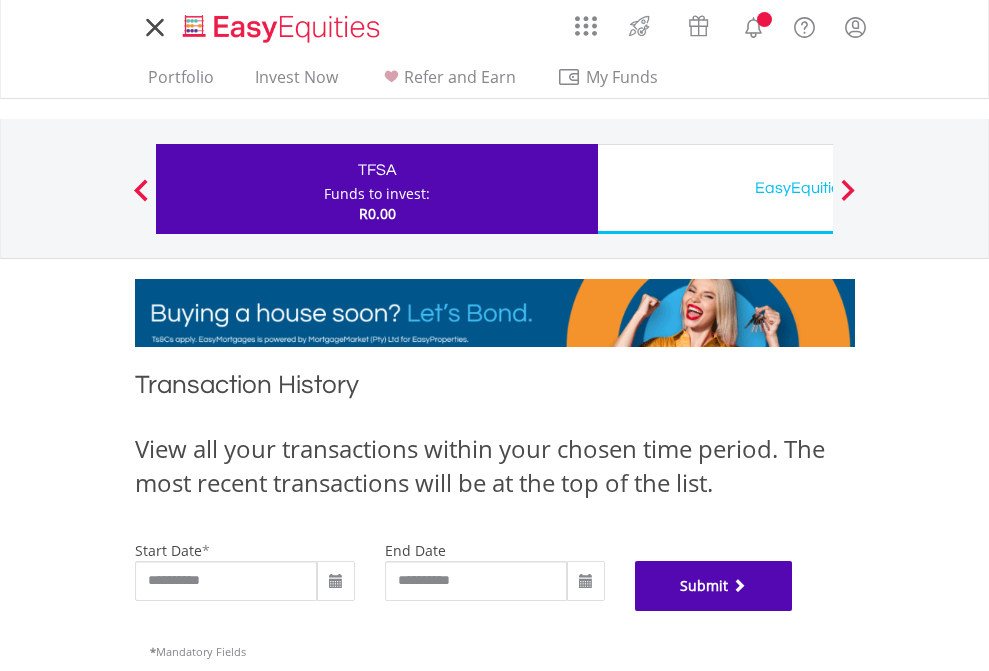 click on "Submit" at bounding box center (714, 586) 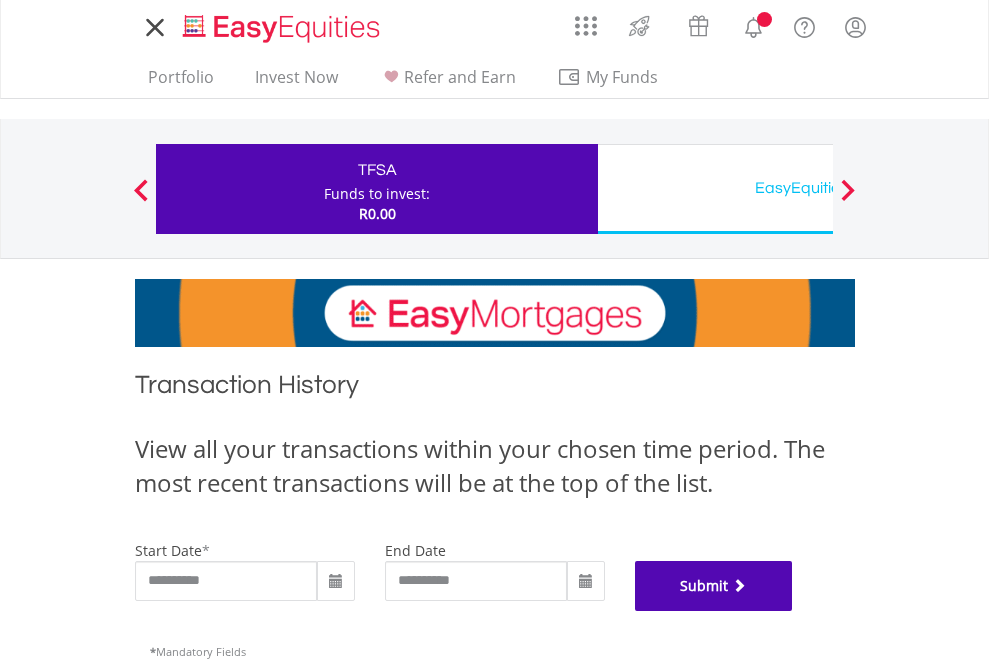 scroll, scrollTop: 811, scrollLeft: 0, axis: vertical 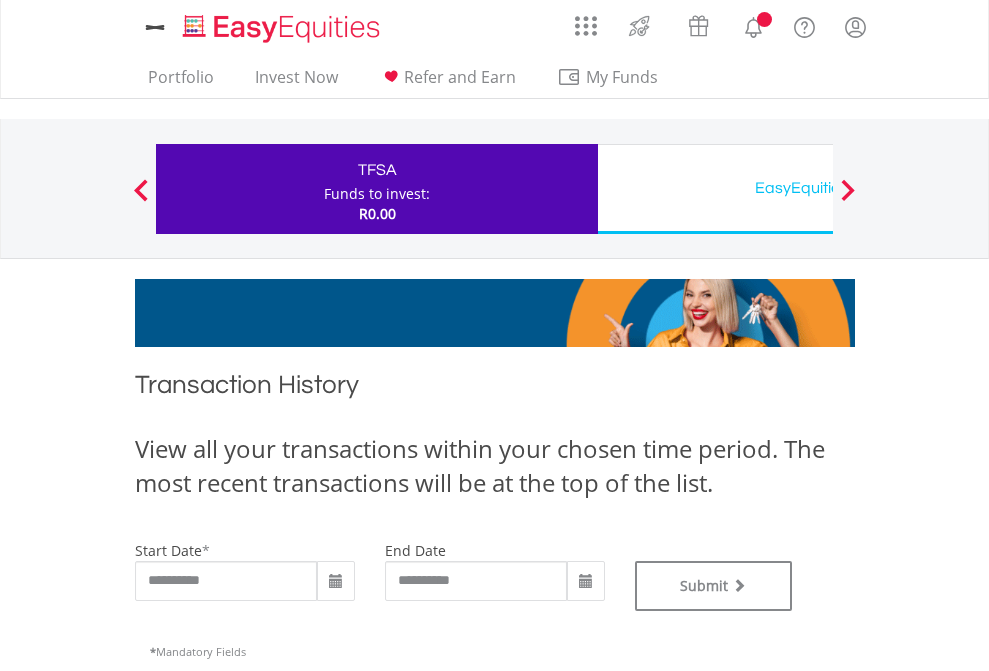click on "EasyEquities USD" at bounding box center (818, 188) 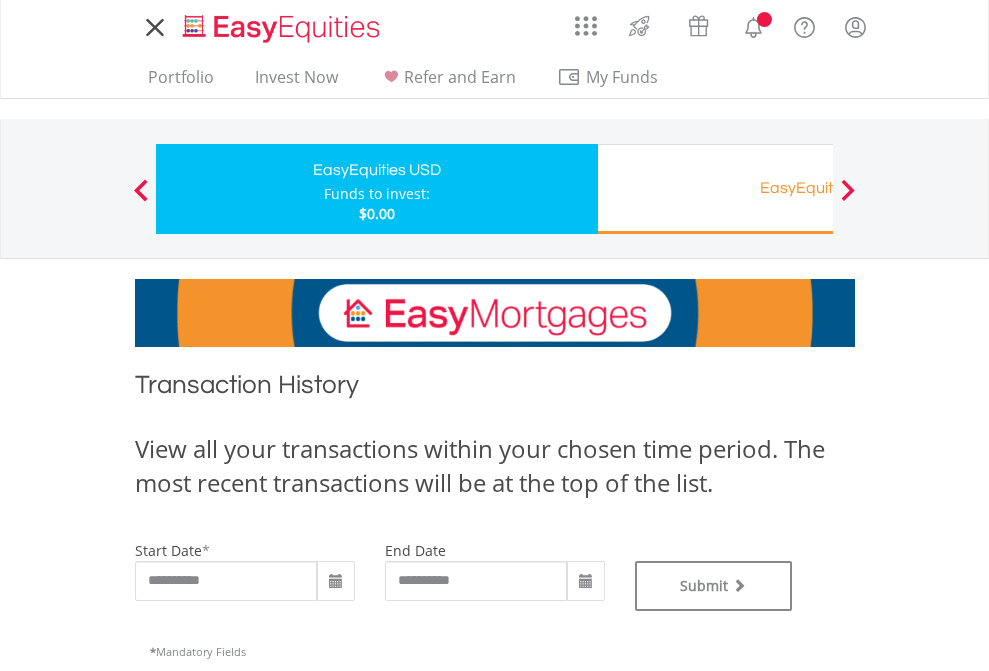 scroll, scrollTop: 0, scrollLeft: 0, axis: both 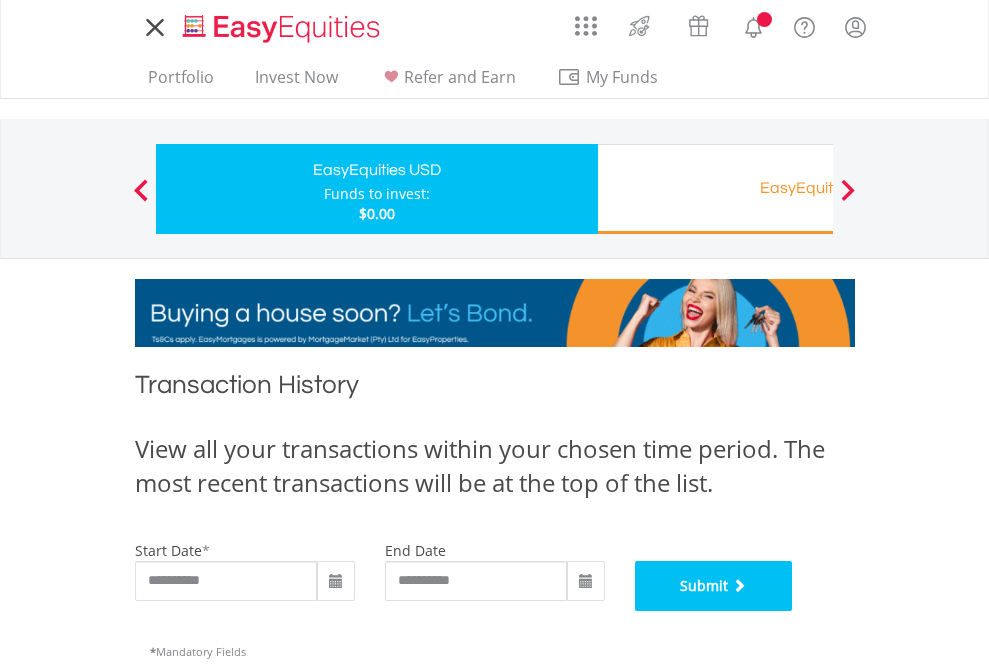 click on "Submit" at bounding box center (714, 586) 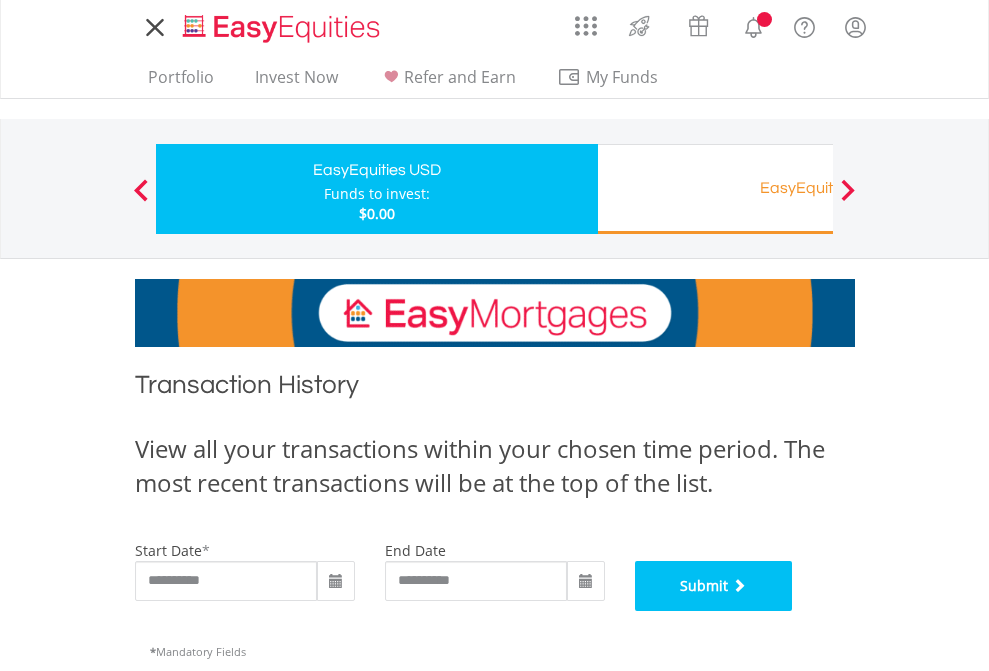 scroll, scrollTop: 811, scrollLeft: 0, axis: vertical 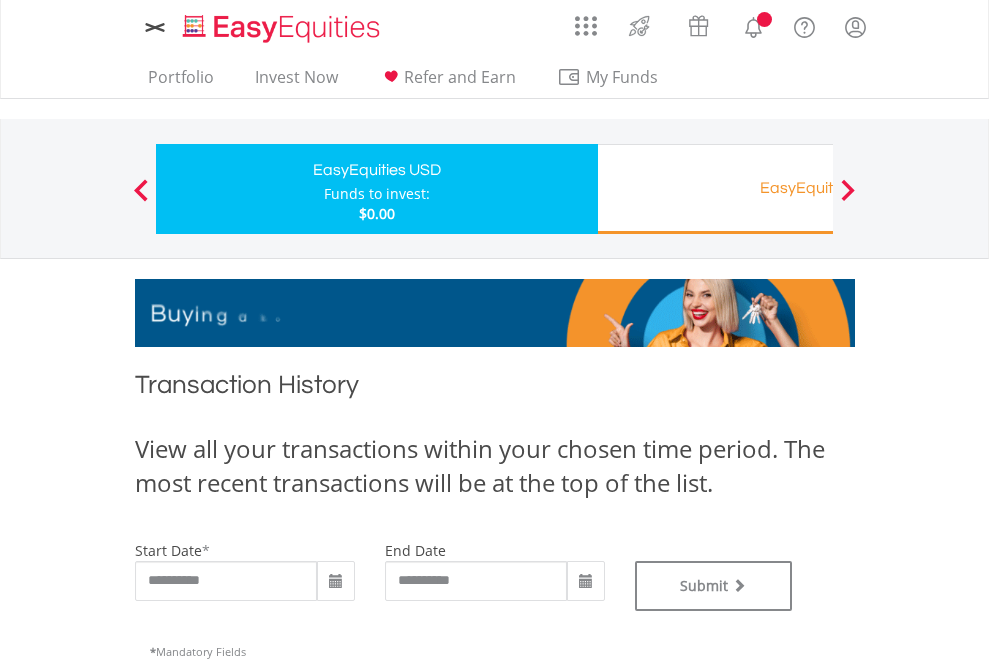 click on "EasyEquities RA" at bounding box center (818, 188) 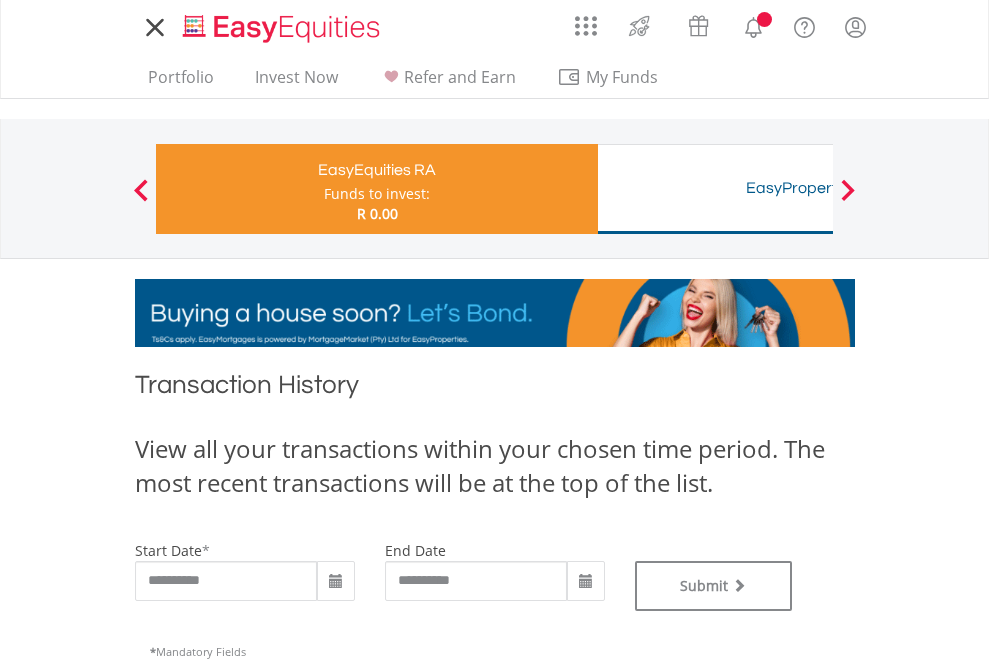scroll, scrollTop: 0, scrollLeft: 0, axis: both 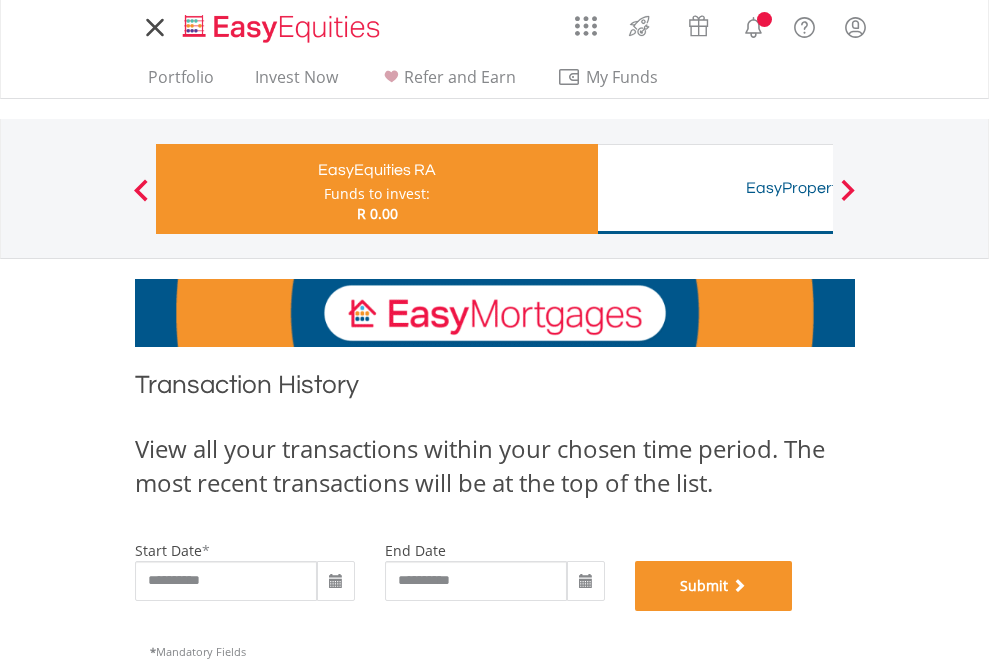 click on "Submit" at bounding box center [714, 586] 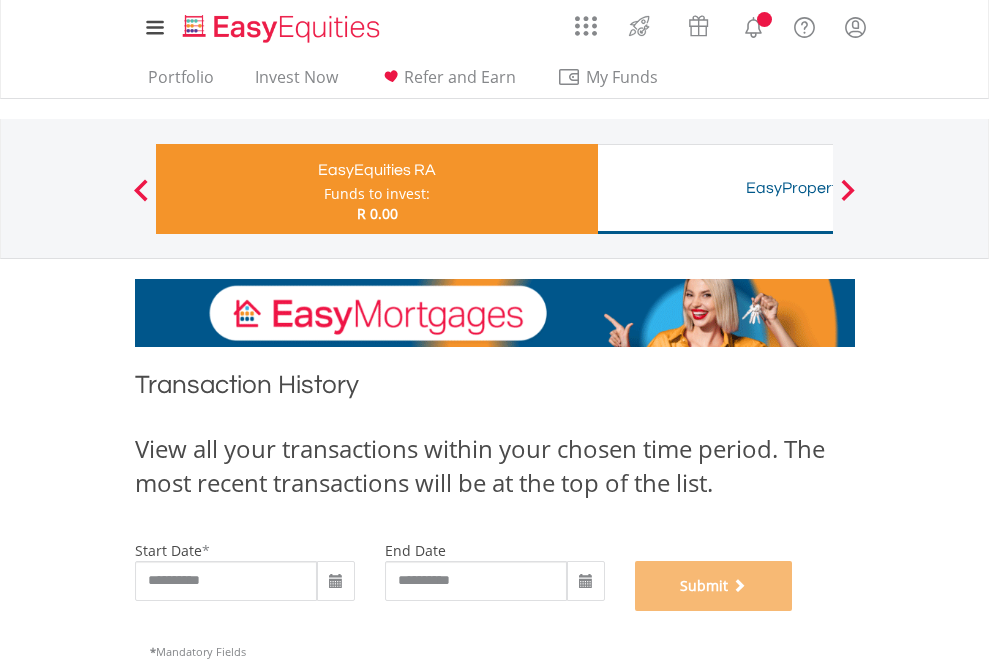 scroll, scrollTop: 811, scrollLeft: 0, axis: vertical 